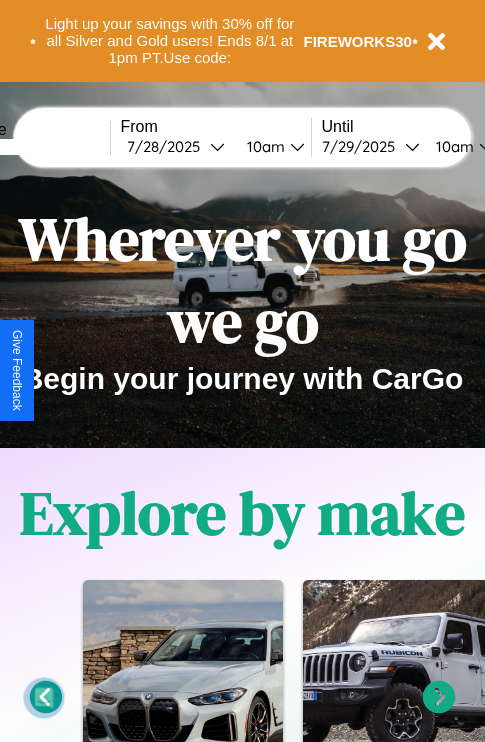scroll, scrollTop: 0, scrollLeft: 0, axis: both 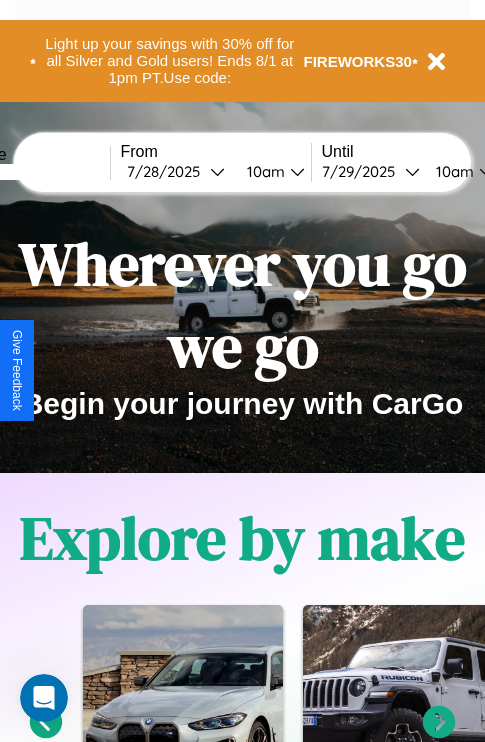 click at bounding box center (35, 172) 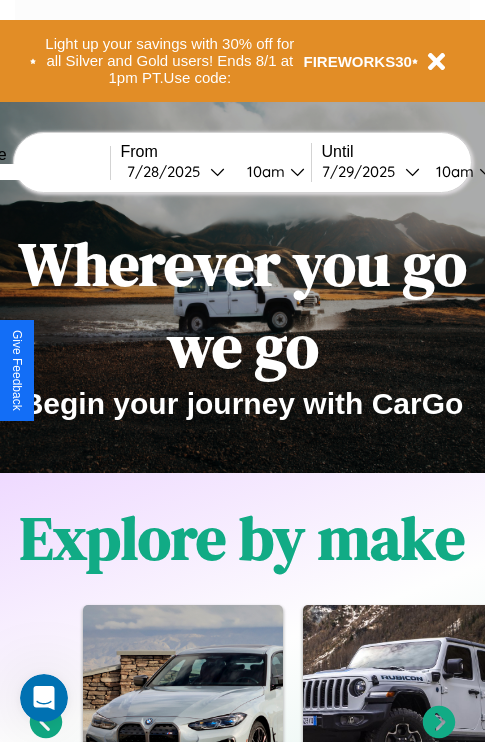 type on "******" 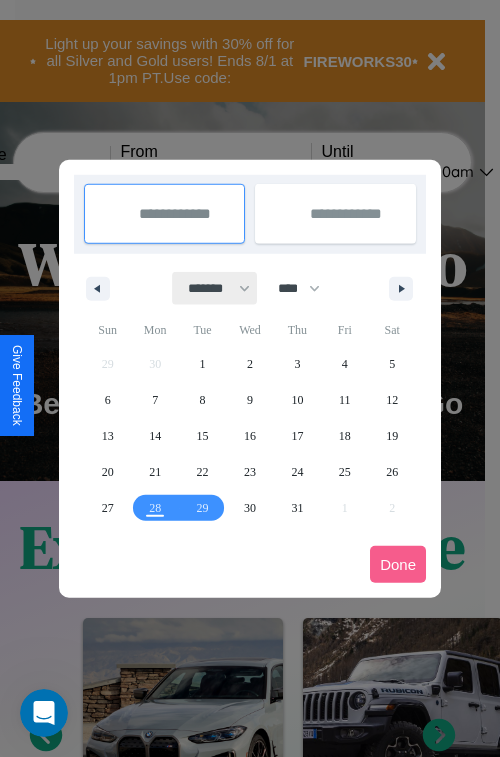 click on "******* ******** ***** ***** *** **** **** ****** ********* ******* ******** ********" at bounding box center (215, 288) 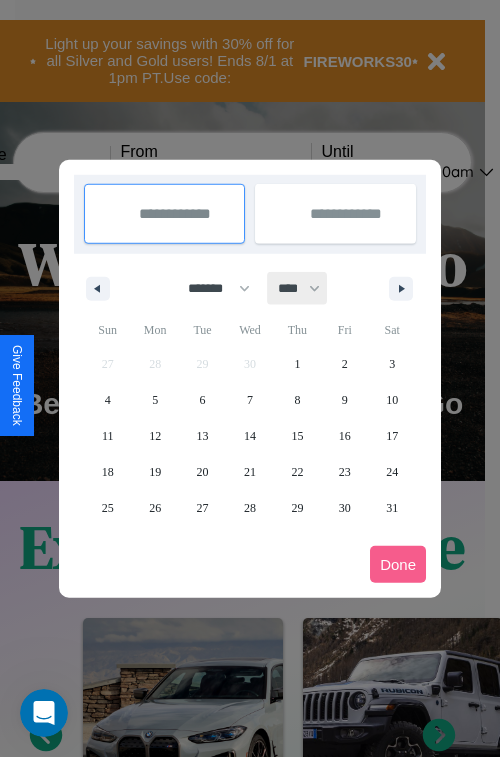 click on "**** **** **** **** **** **** **** **** **** **** **** **** **** **** **** **** **** **** **** **** **** **** **** **** **** **** **** **** **** **** **** **** **** **** **** **** **** **** **** **** **** **** **** **** **** **** **** **** **** **** **** **** **** **** **** **** **** **** **** **** **** **** **** **** **** **** **** **** **** **** **** **** **** **** **** **** **** **** **** **** **** **** **** **** **** **** **** **** **** **** **** **** **** **** **** **** **** **** **** **** **** **** **** **** **** **** **** **** **** **** **** **** **** **** **** **** **** **** **** **** ****" at bounding box center (298, 288) 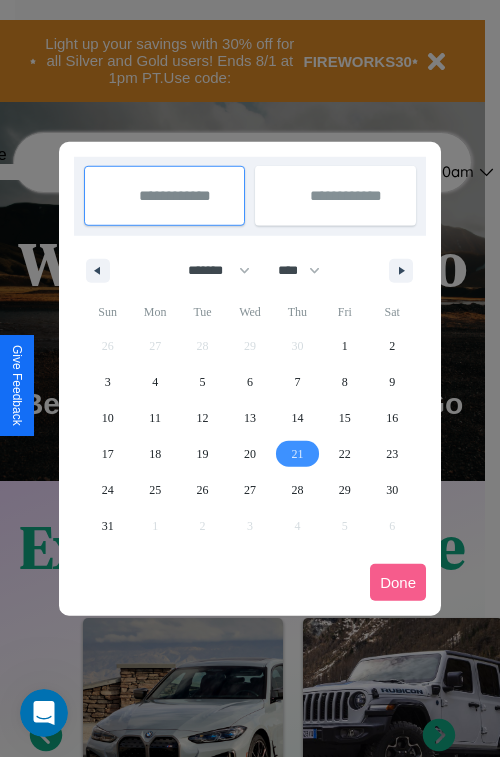 click on "21" at bounding box center (297, 454) 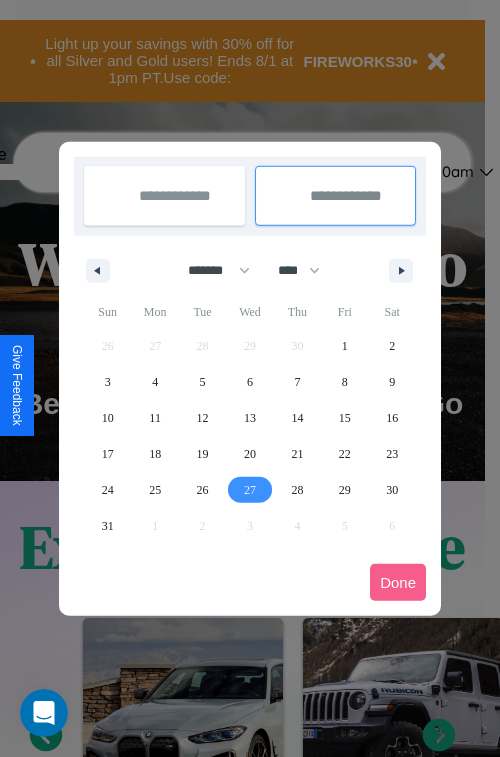 click on "27" at bounding box center (250, 490) 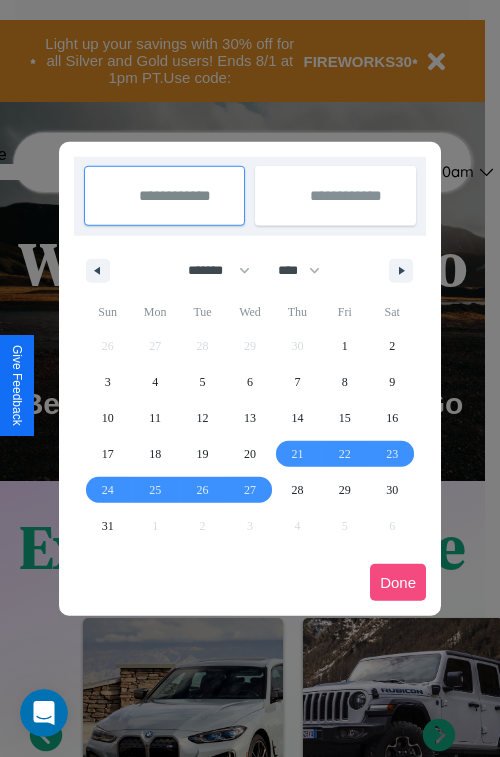 click on "Done" at bounding box center [398, 582] 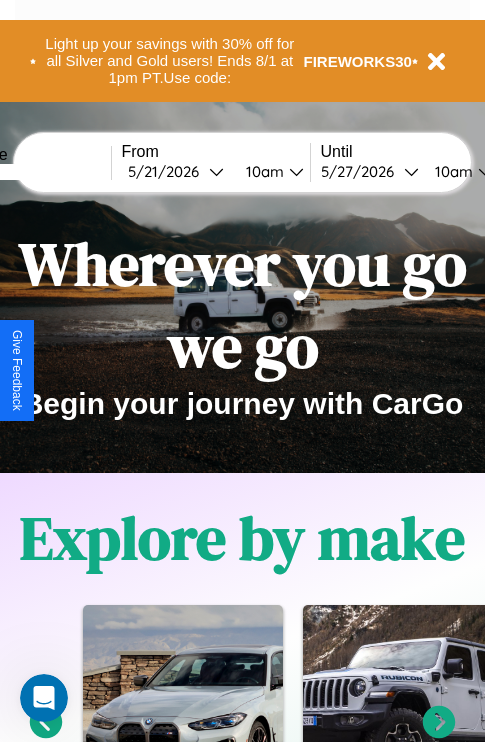 scroll, scrollTop: 0, scrollLeft: 75, axis: horizontal 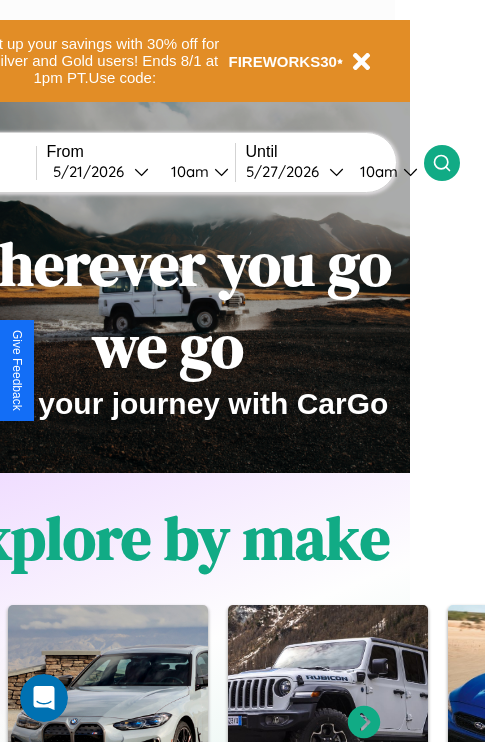 click 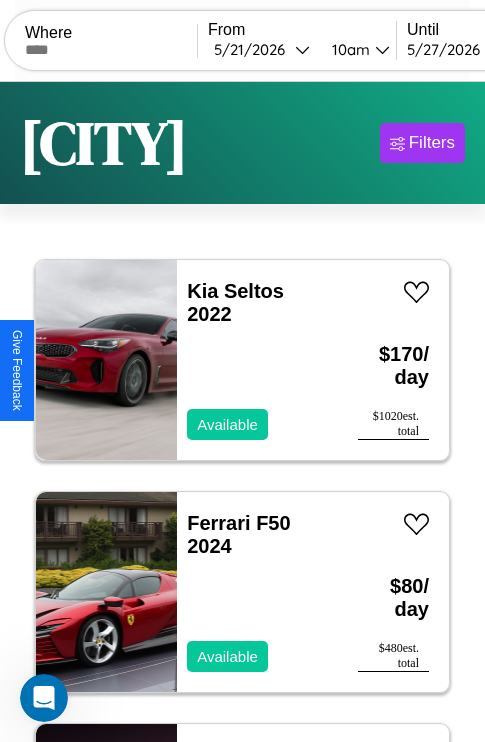 scroll, scrollTop: 95, scrollLeft: 0, axis: vertical 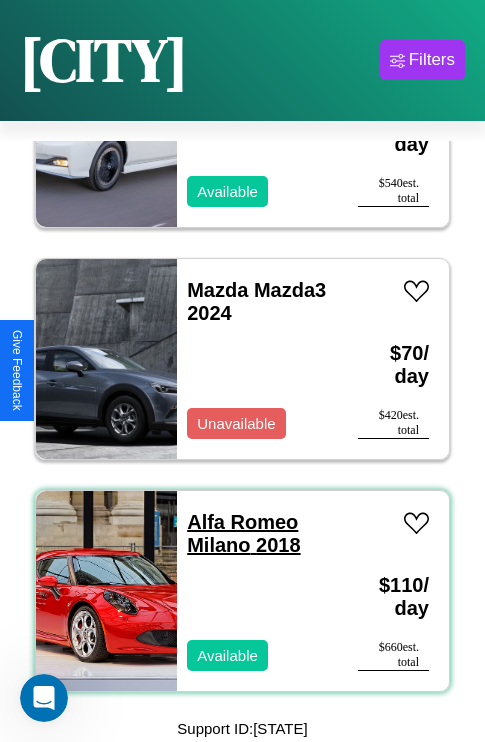 click on "Alfa Romeo   Milano   2018" at bounding box center (243, 533) 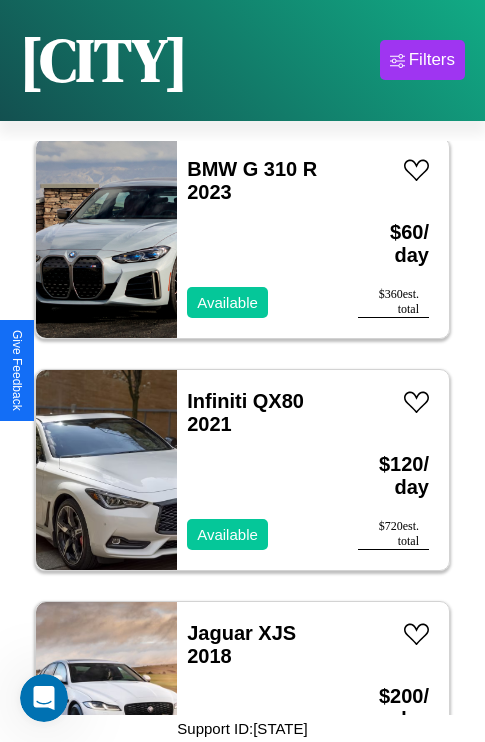 scroll, scrollTop: 3555, scrollLeft: 0, axis: vertical 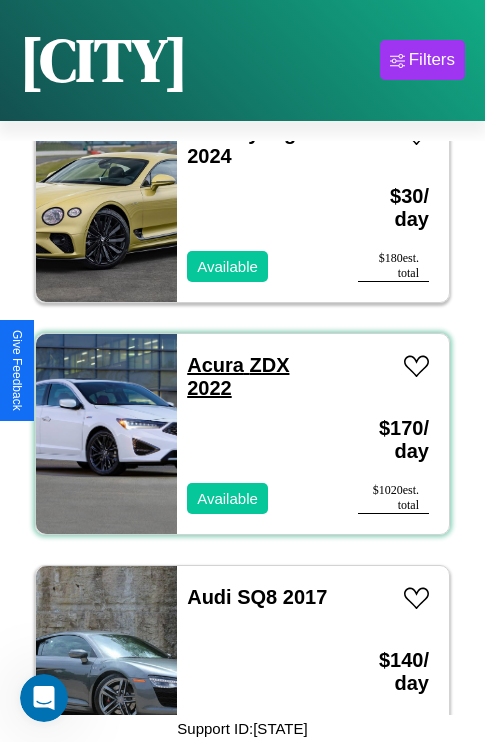 click on "Acura   ZDX   2022" at bounding box center [238, 376] 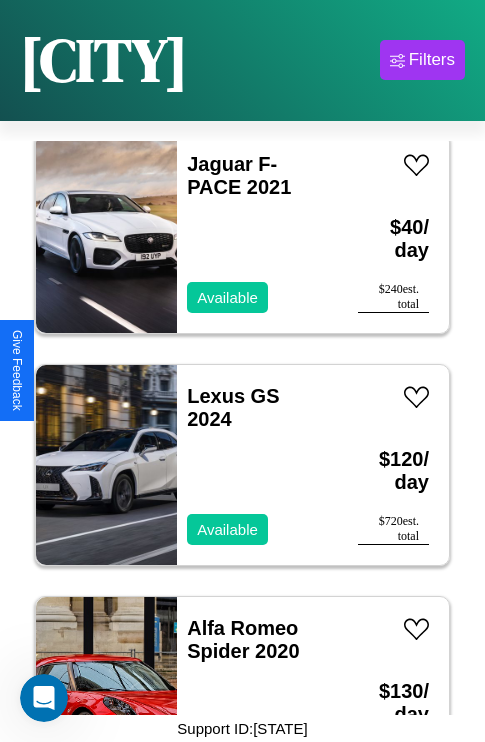scroll, scrollTop: 1003, scrollLeft: 0, axis: vertical 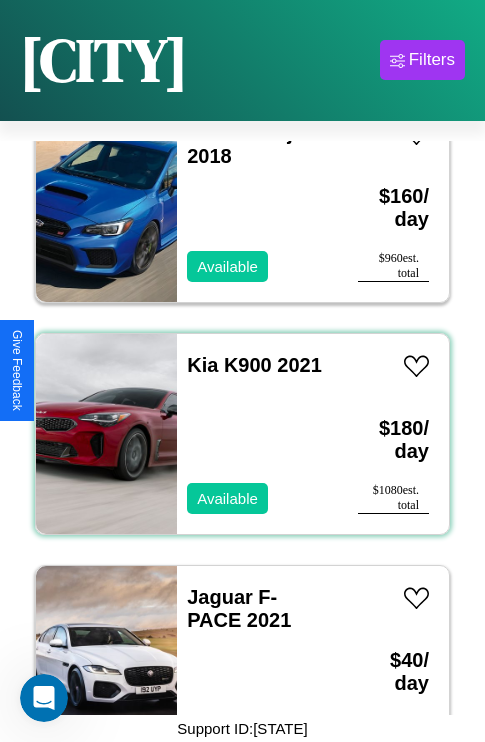 click on "Kia   K900   2021 Available" at bounding box center [257, 434] 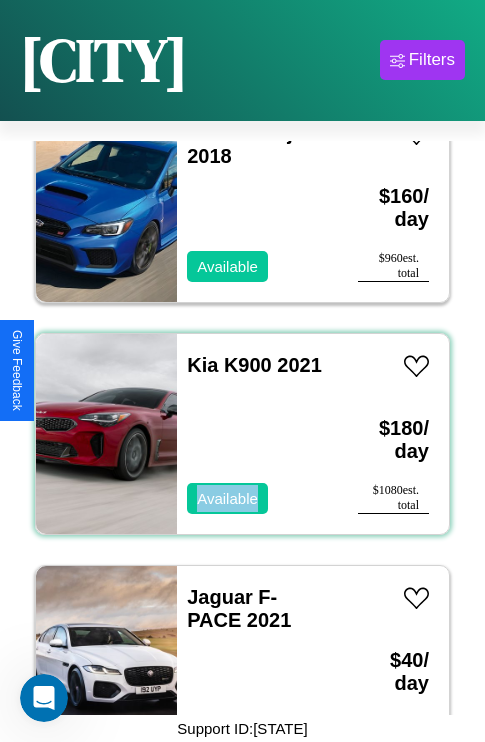 click on "Kia   K900   2021 Available" at bounding box center [257, 434] 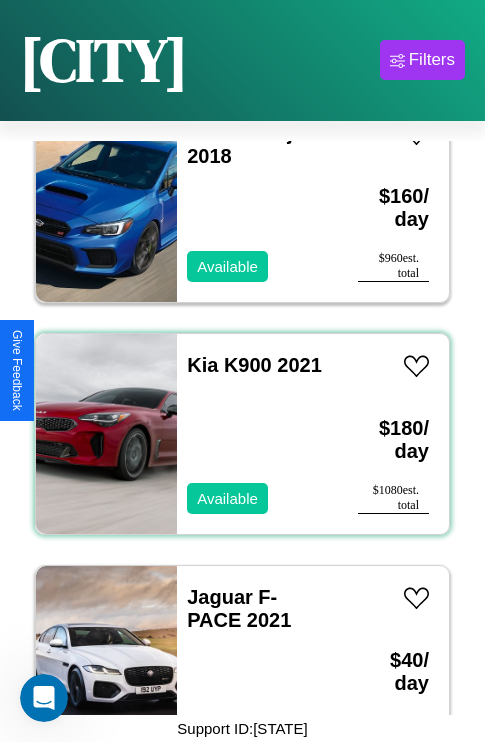 click on "Kia   K900   2021 Available" at bounding box center (257, 434) 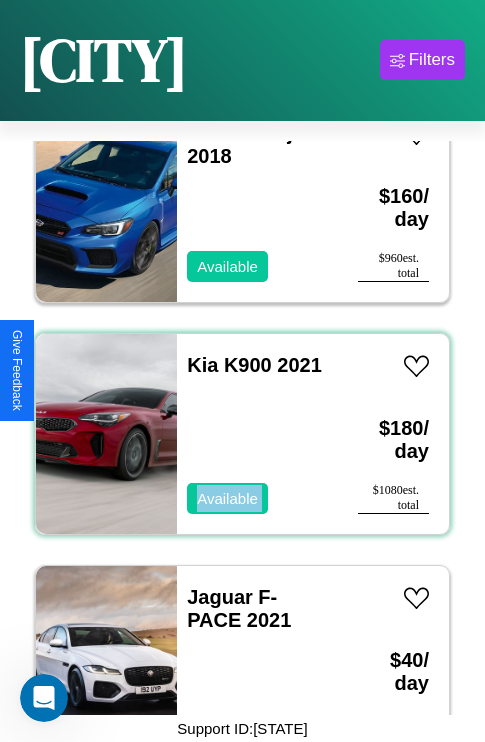 click on "Kia   K900   2021 Available" at bounding box center (257, 434) 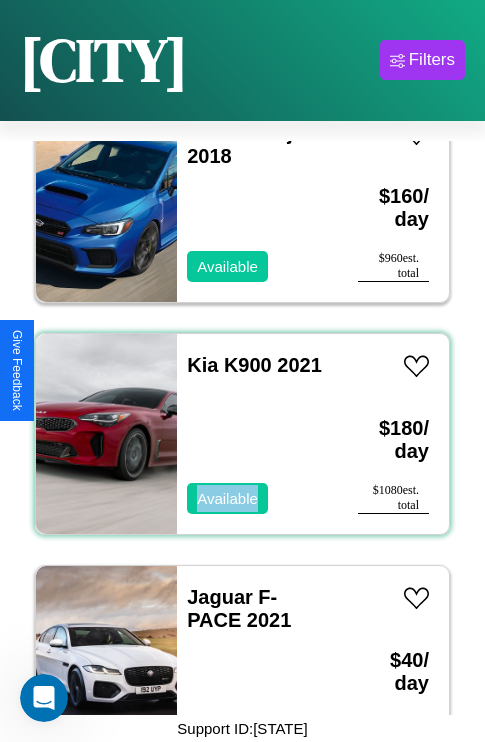 click on "Kia   K900   2021 Available" at bounding box center (257, 434) 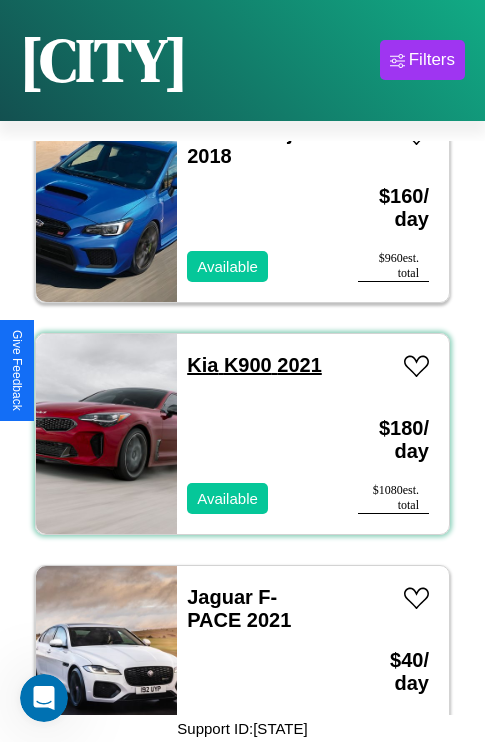 click on "Kia   K900   2021" at bounding box center (254, 365) 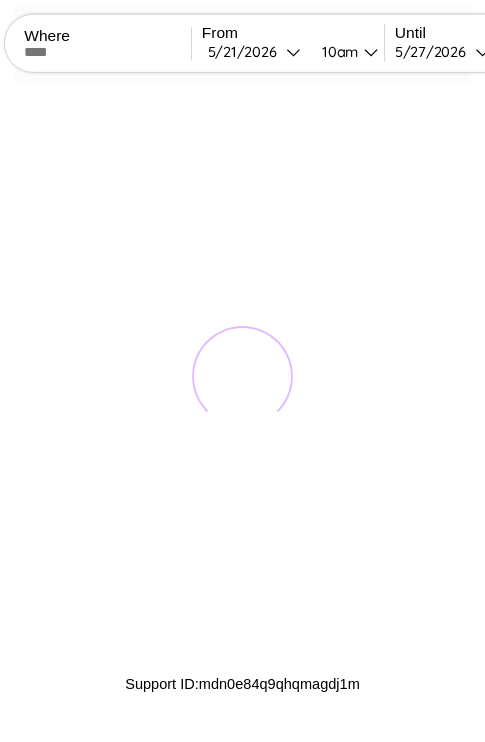 scroll, scrollTop: 0, scrollLeft: 0, axis: both 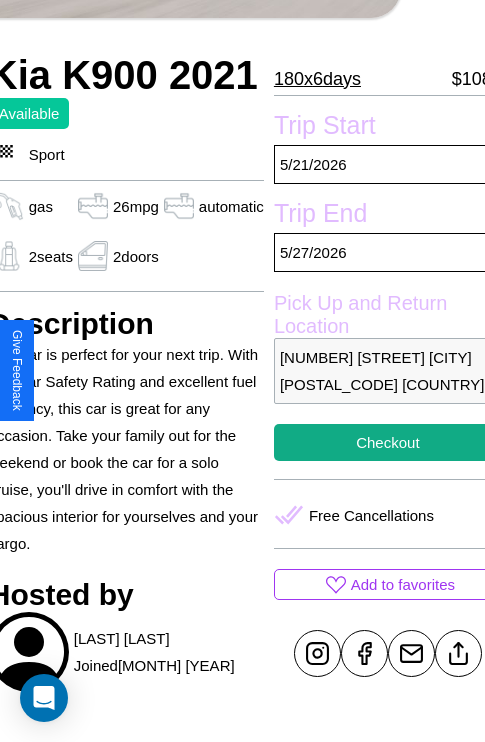 click on "[NUMBER] [STREET]  [CITY]  [POSTAL_CODE] [COUNTRY]" at bounding box center [388, 371] 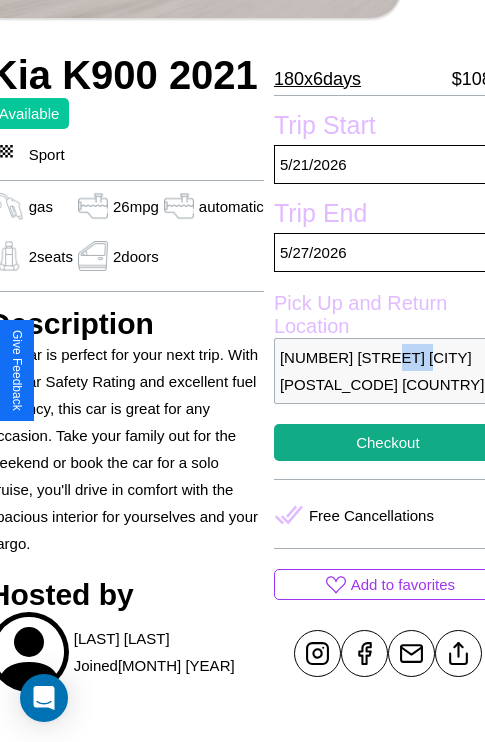 click on "[NUMBER] [STREET]  [CITY]  [POSTAL_CODE] [COUNTRY]" at bounding box center [388, 371] 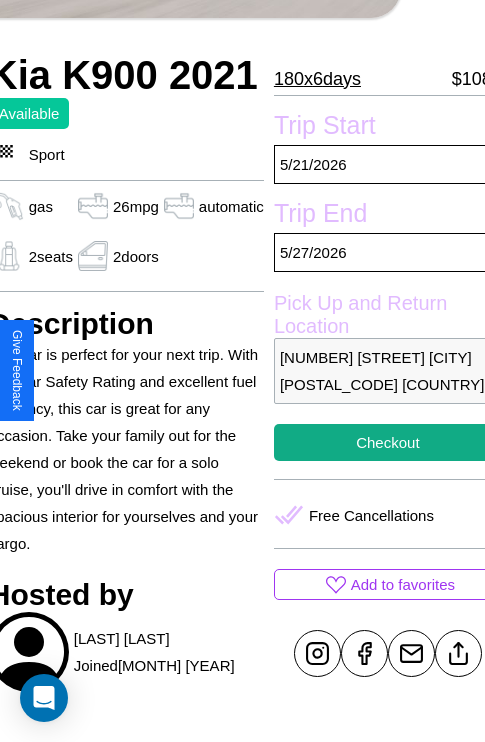 click on "5034 Hillside Avenue  Vienna  53510 Austria" at bounding box center [388, 371] 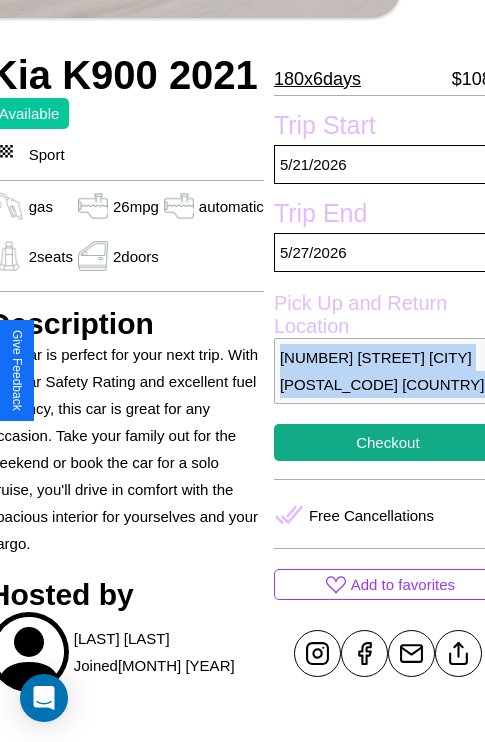 click on "5034 Hillside Avenue  Vienna  53510 Austria" at bounding box center (388, 371) 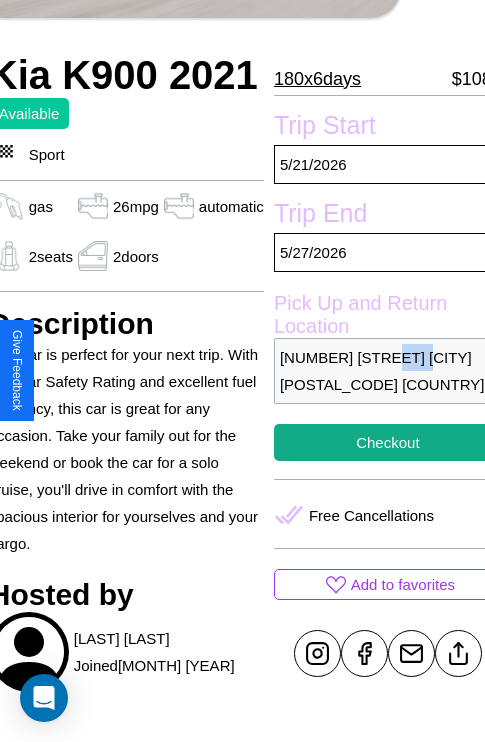 click on "5034 Hillside Avenue  Vienna  53510 Austria" at bounding box center (388, 371) 